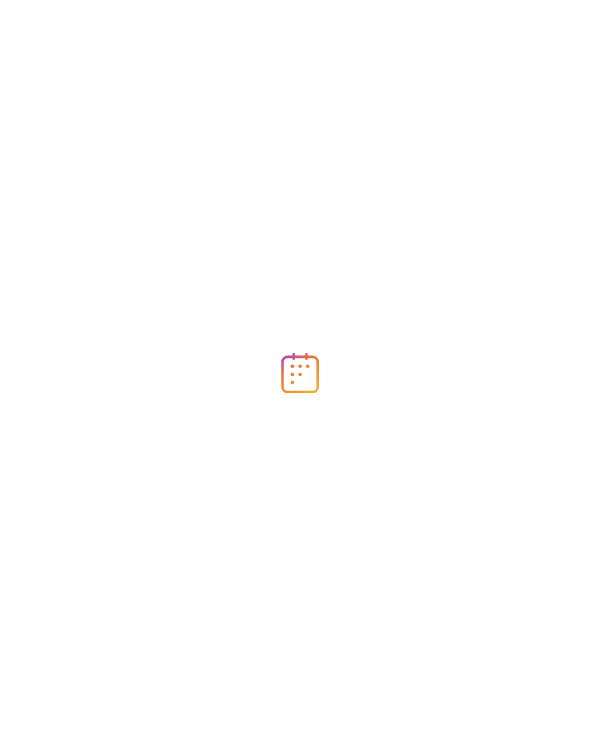 scroll, scrollTop: 0, scrollLeft: 0, axis: both 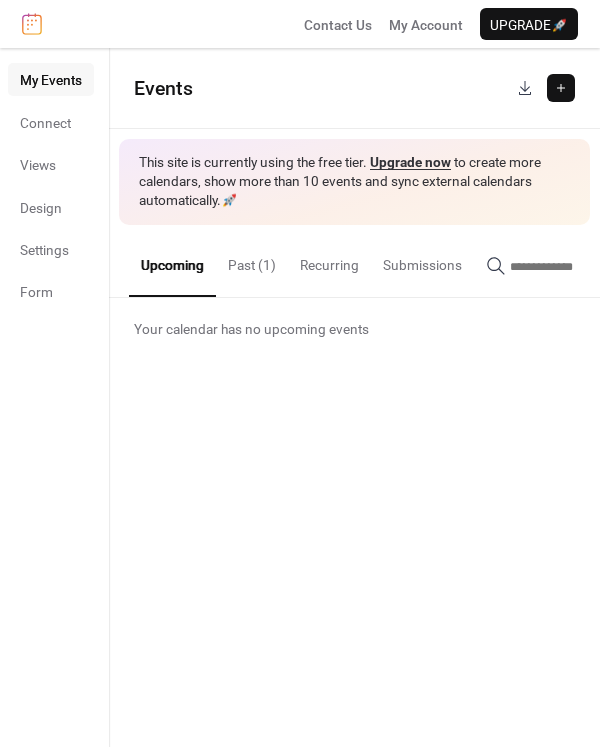click on "Past (1)" at bounding box center (252, 260) 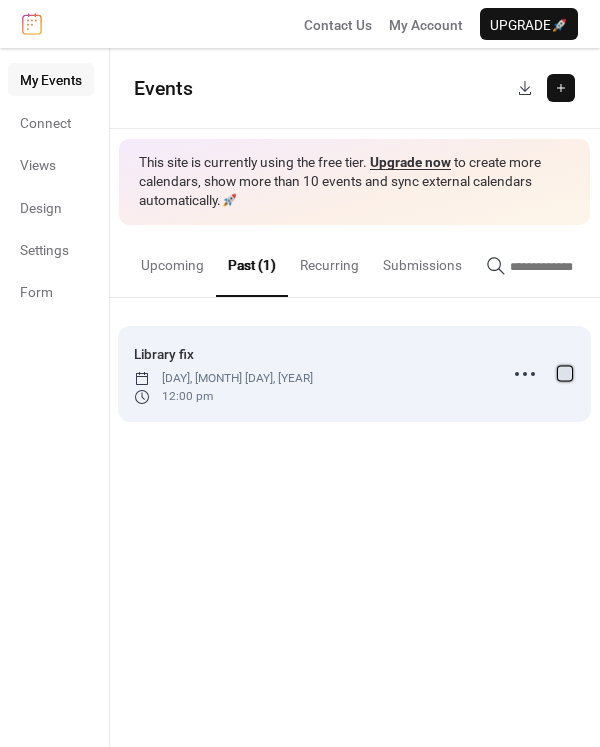 click at bounding box center (565, 373) 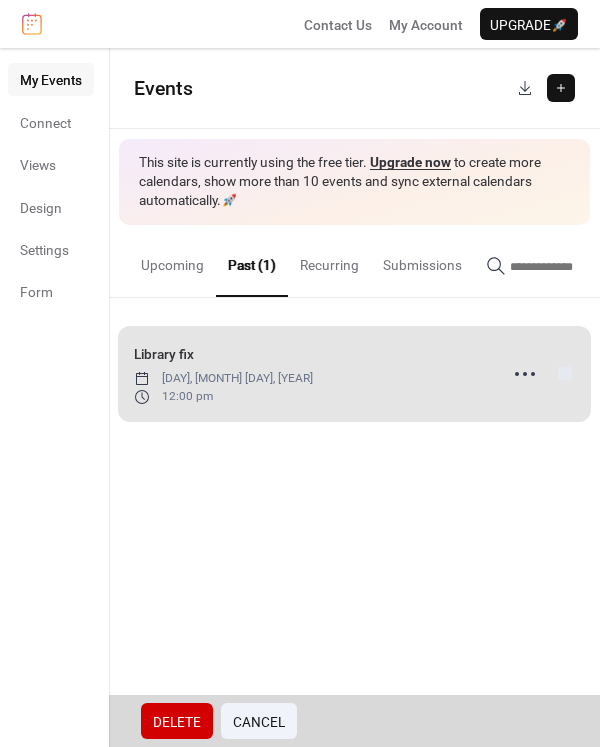 click on "Delete" at bounding box center (177, 722) 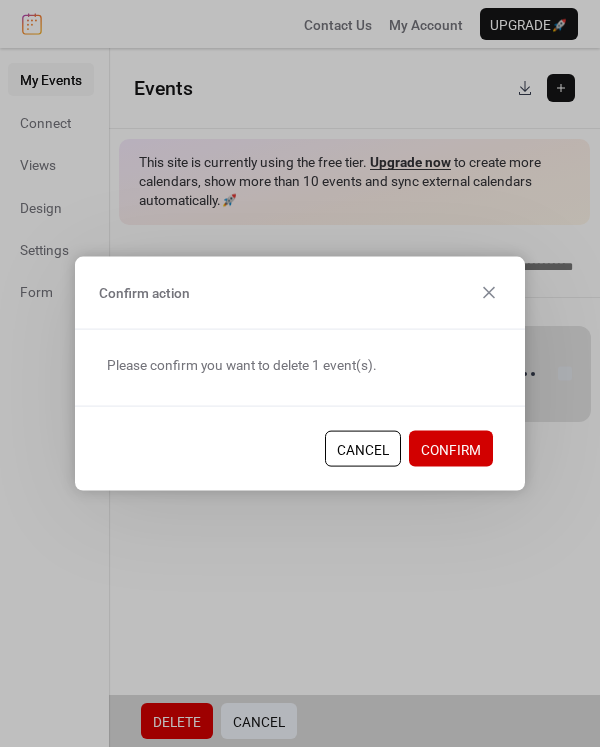 click on "Confirm" at bounding box center (451, 449) 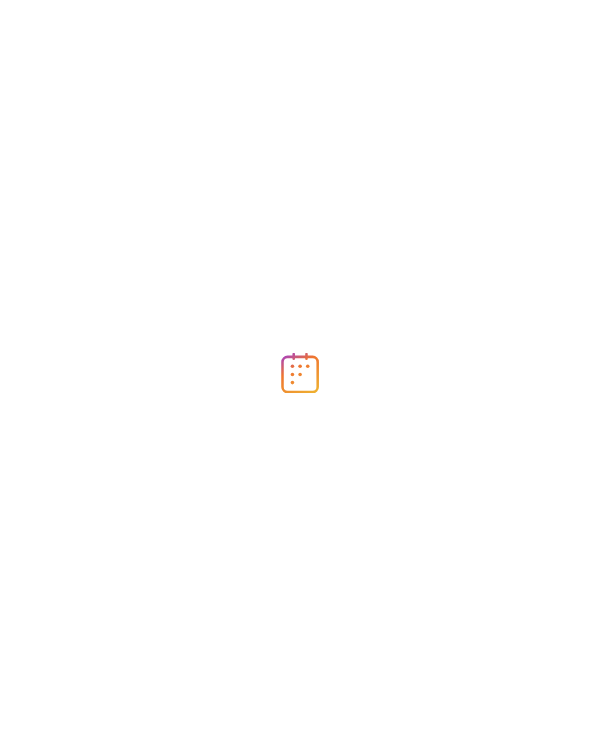 scroll, scrollTop: 0, scrollLeft: 0, axis: both 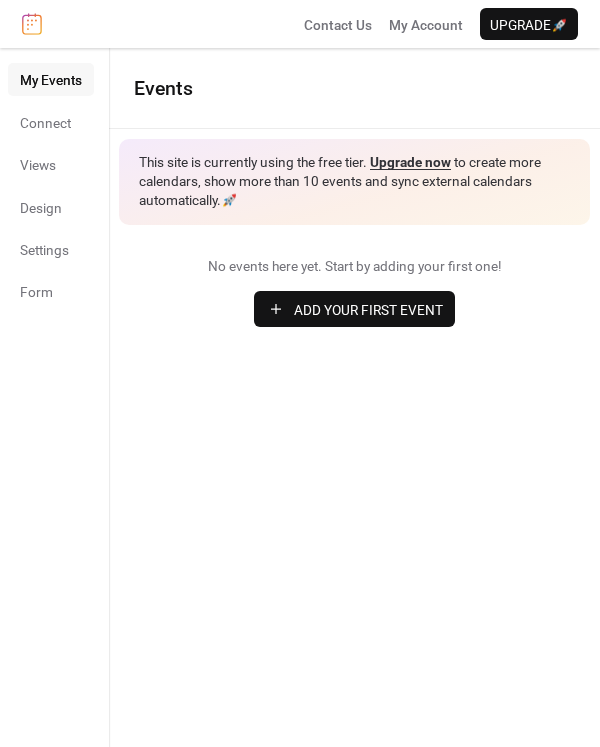 click on "Add Your First Event" at bounding box center (368, 310) 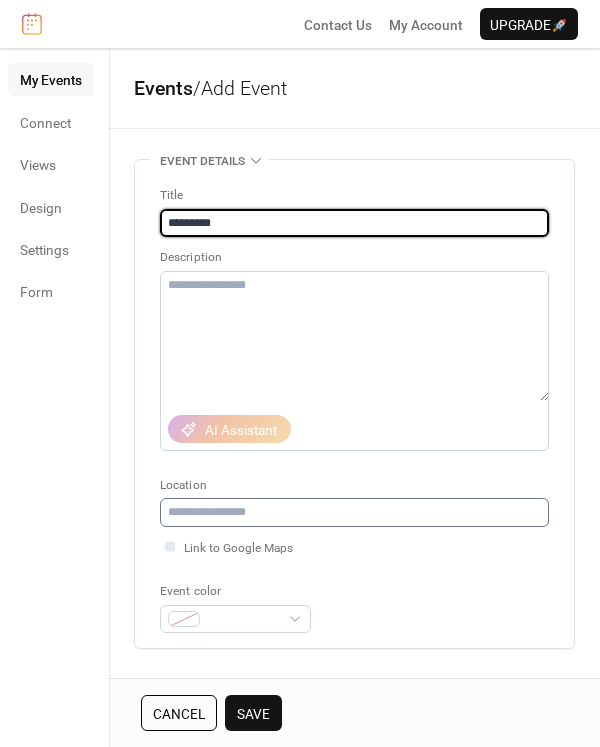 type on "*********" 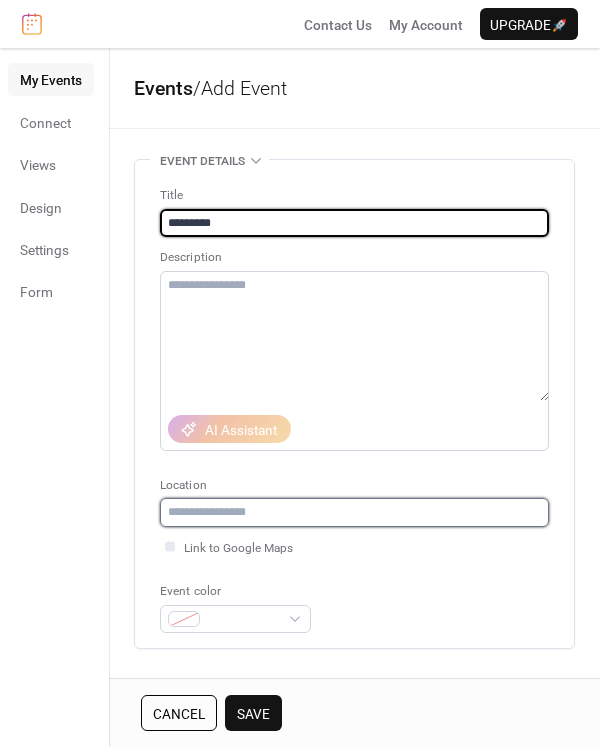click at bounding box center (354, 512) 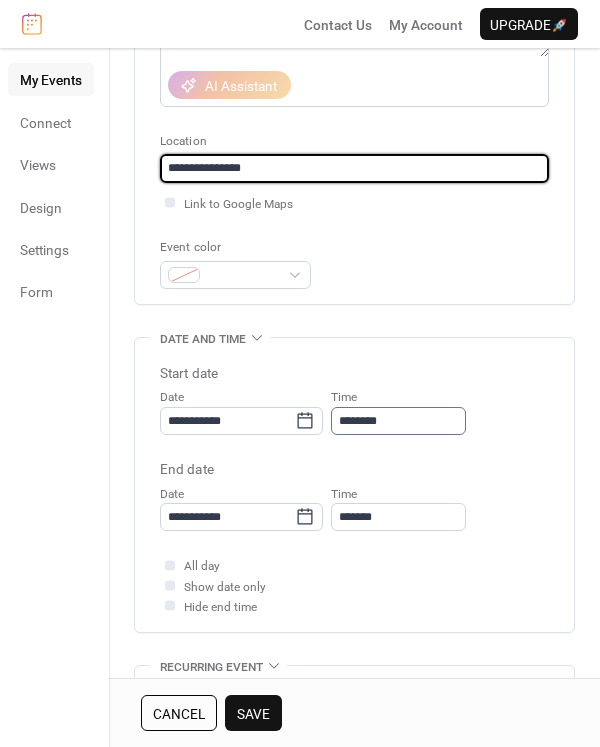 scroll, scrollTop: 350, scrollLeft: 0, axis: vertical 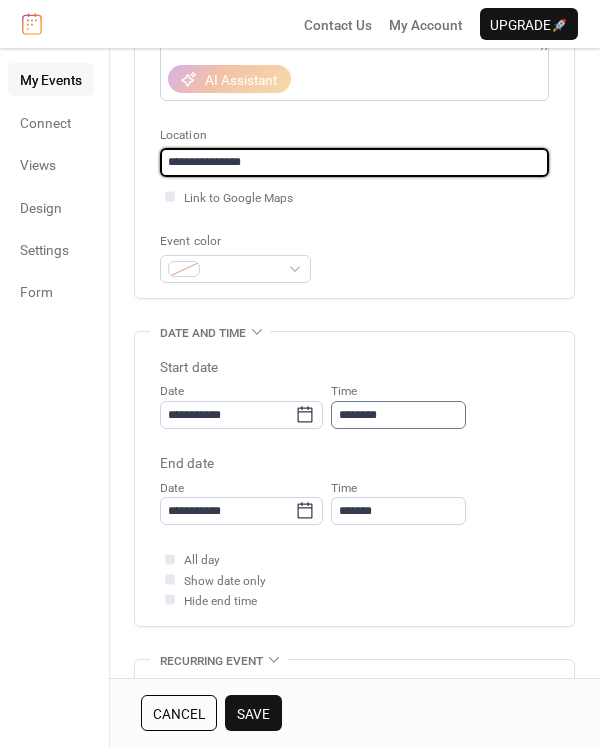 type on "**********" 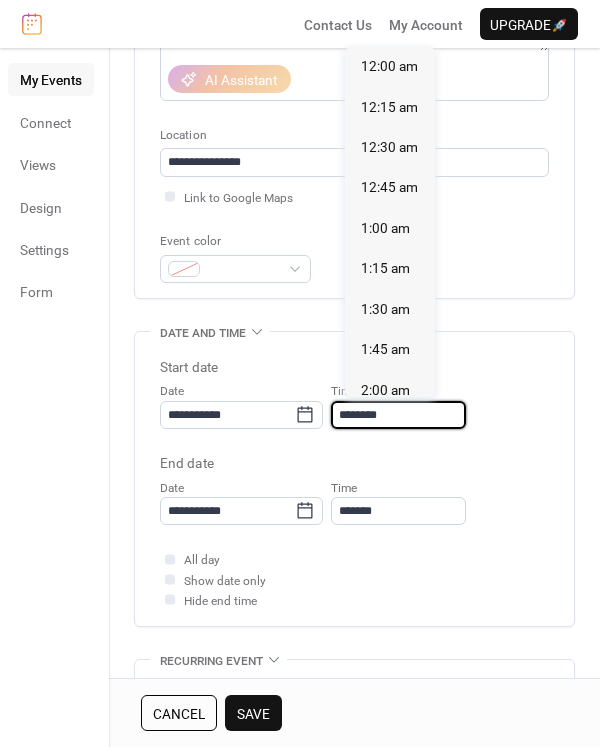 scroll, scrollTop: 1872, scrollLeft: 0, axis: vertical 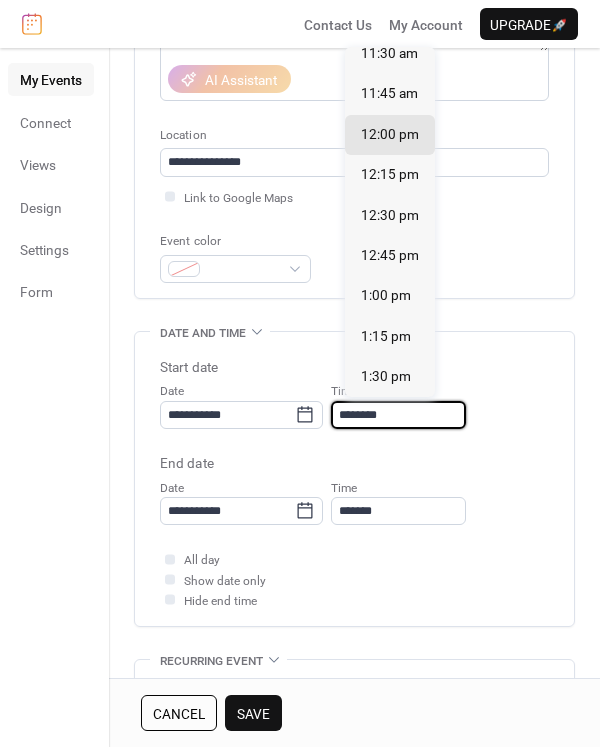 drag, startPoint x: 410, startPoint y: 421, endPoint x: 384, endPoint y: 415, distance: 26.683329 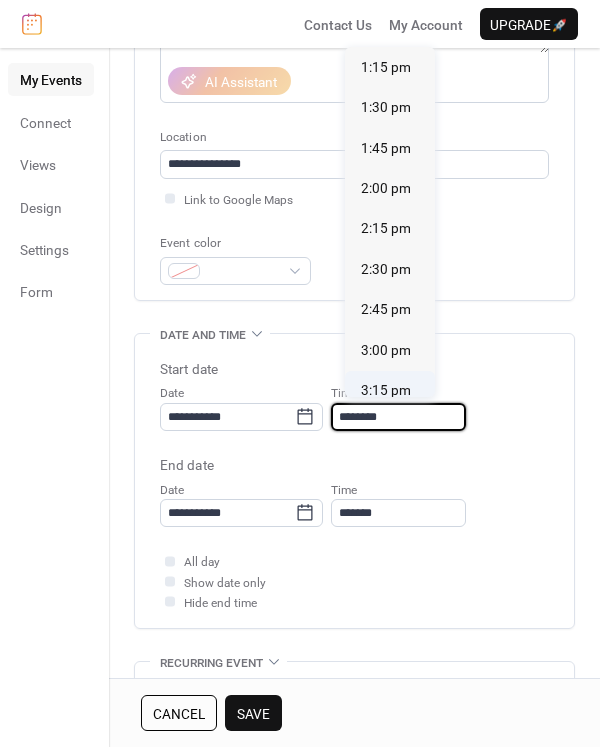 scroll, scrollTop: 2151, scrollLeft: 0, axis: vertical 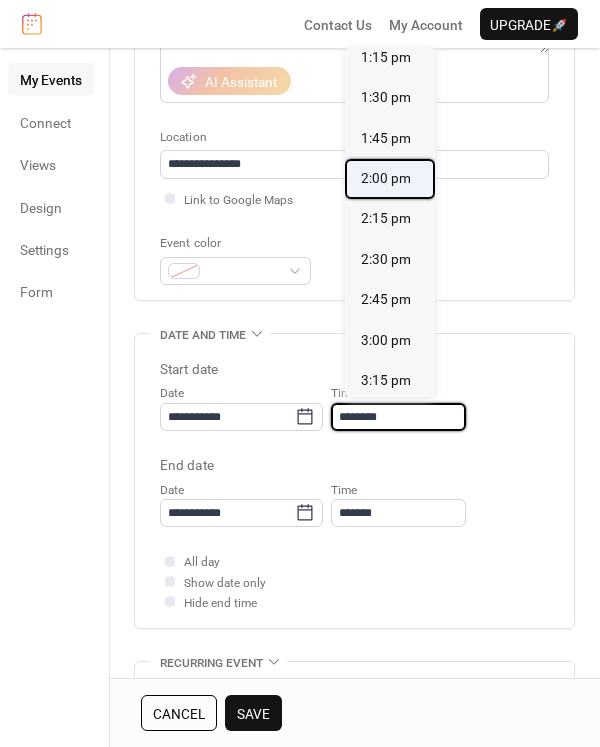 click on "2:00 pm" at bounding box center [386, 178] 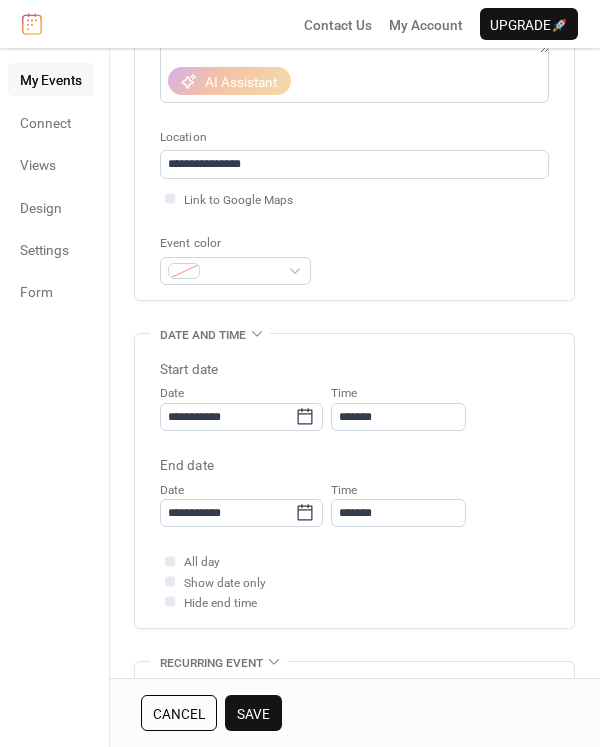 type on "*******" 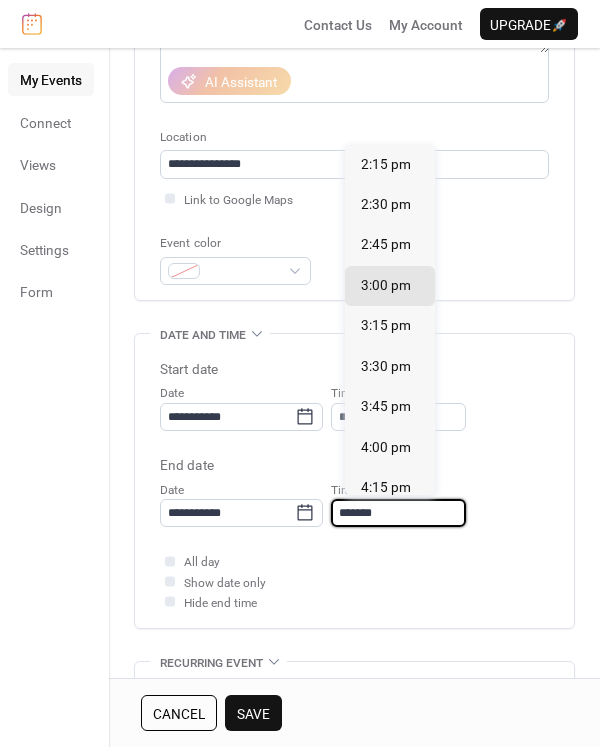 drag, startPoint x: 399, startPoint y: 509, endPoint x: 362, endPoint y: 510, distance: 37.01351 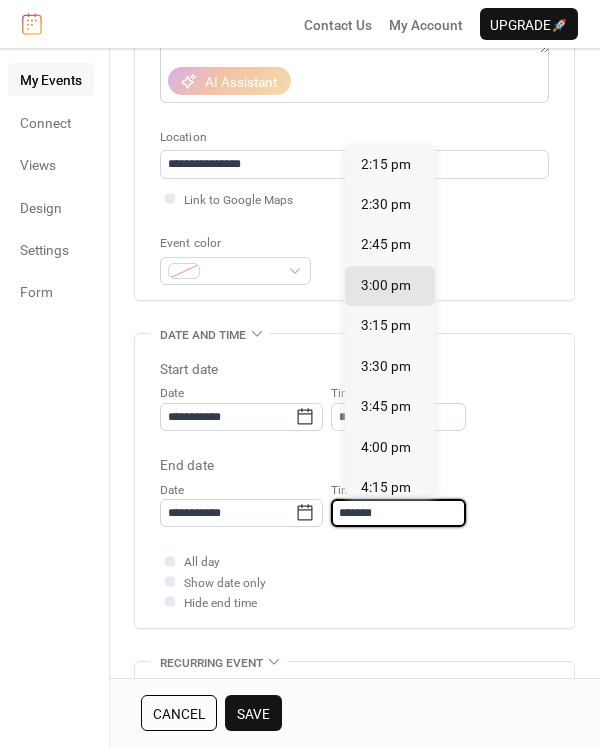click on "*******" at bounding box center [398, 513] 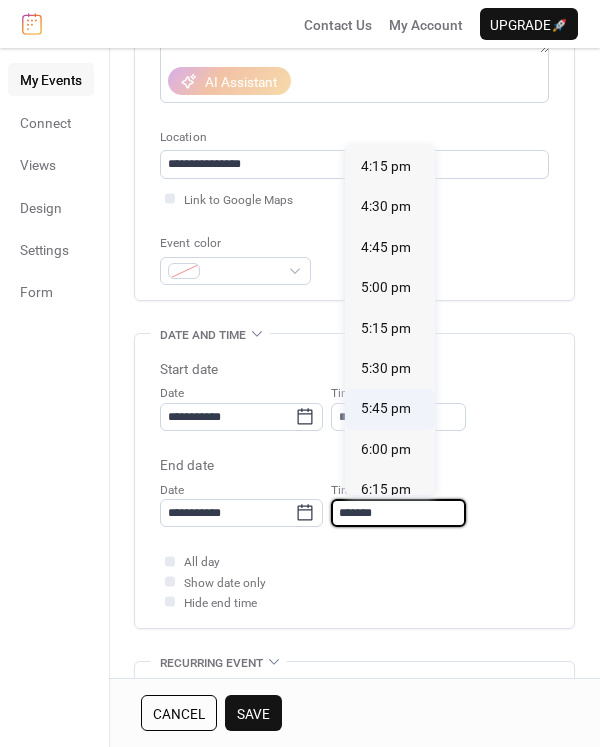 scroll, scrollTop: 324, scrollLeft: 0, axis: vertical 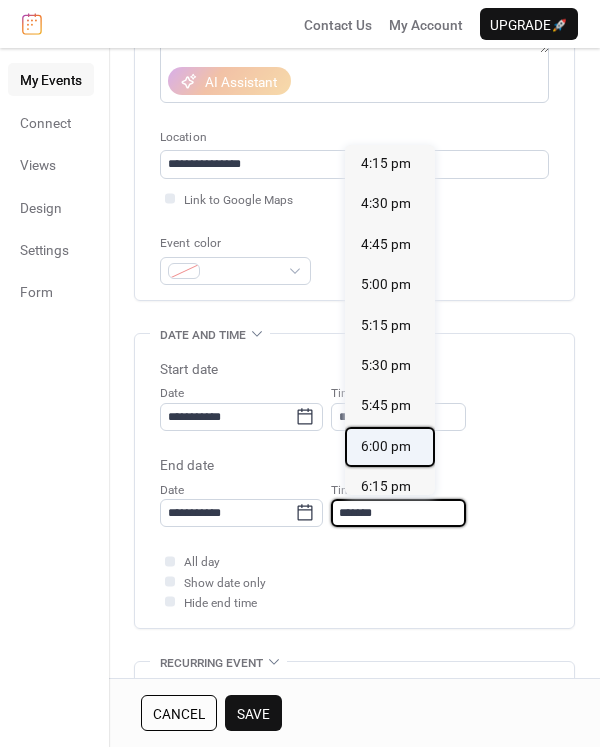 click on "6:00 pm" at bounding box center (386, 446) 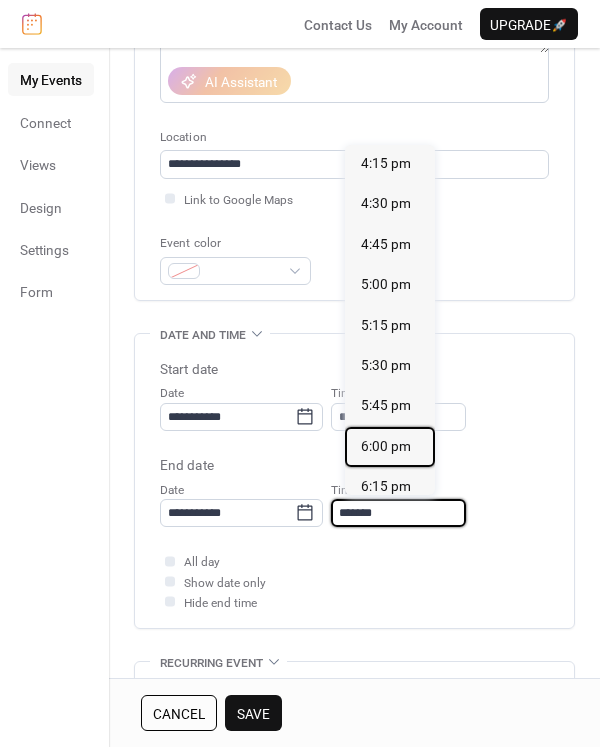 type on "*******" 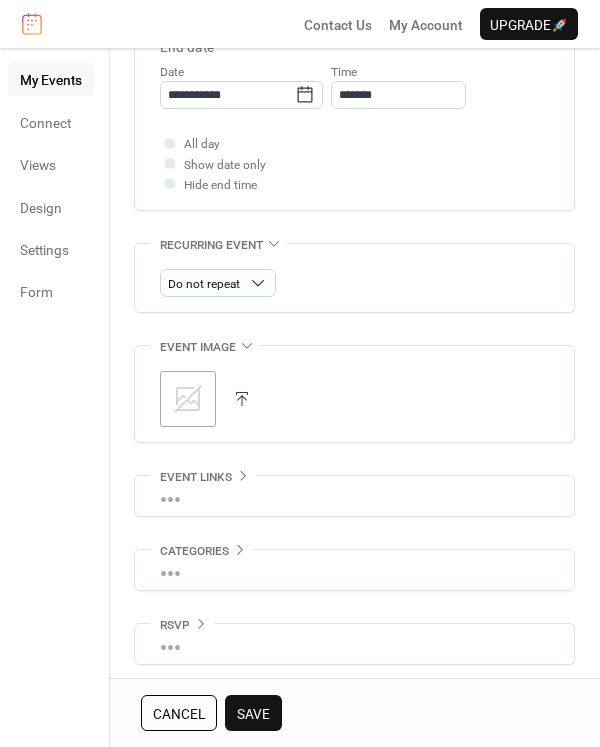 scroll, scrollTop: 765, scrollLeft: 0, axis: vertical 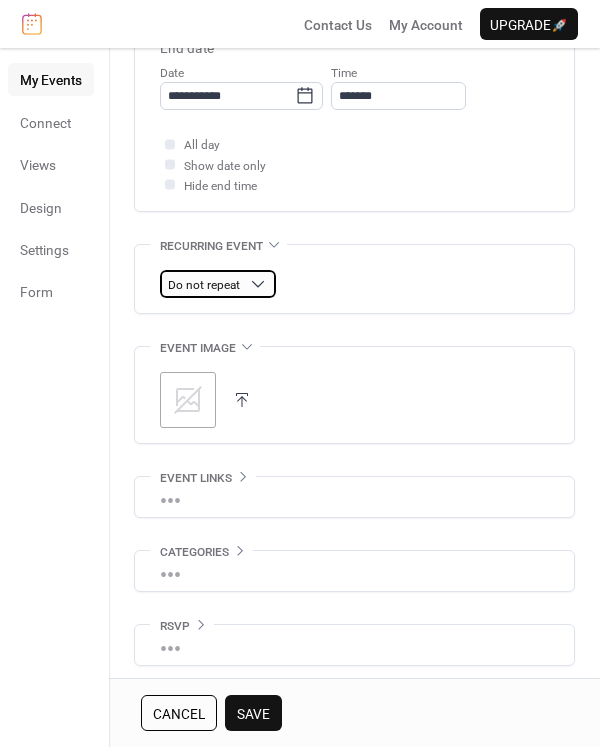 click on "Do not repeat" at bounding box center [204, 285] 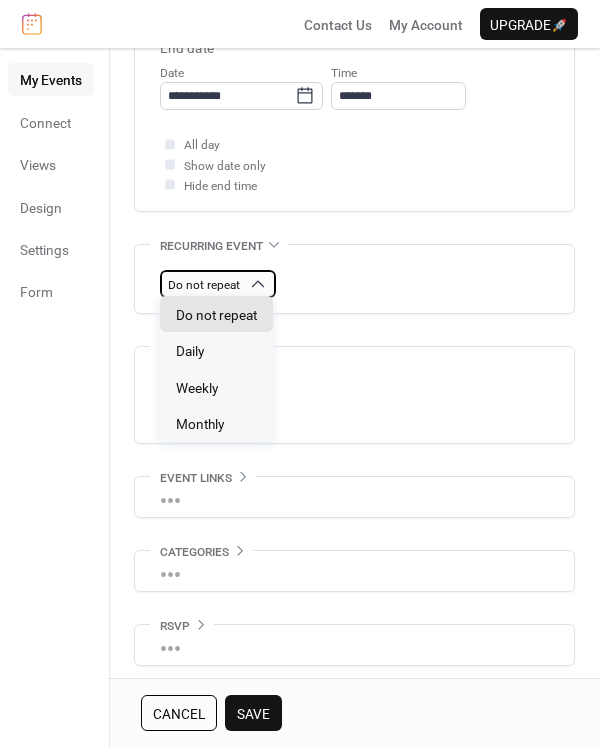 click on "Do not repeat" at bounding box center [204, 285] 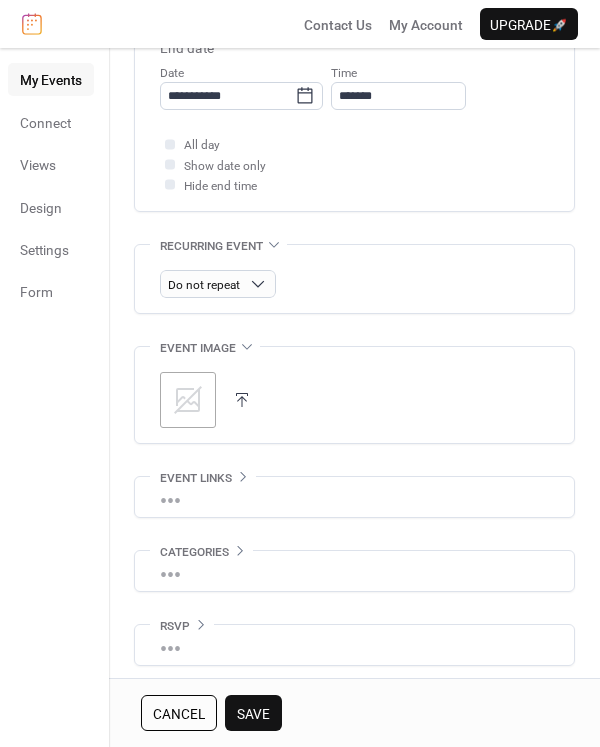 click on "Save" at bounding box center (253, 714) 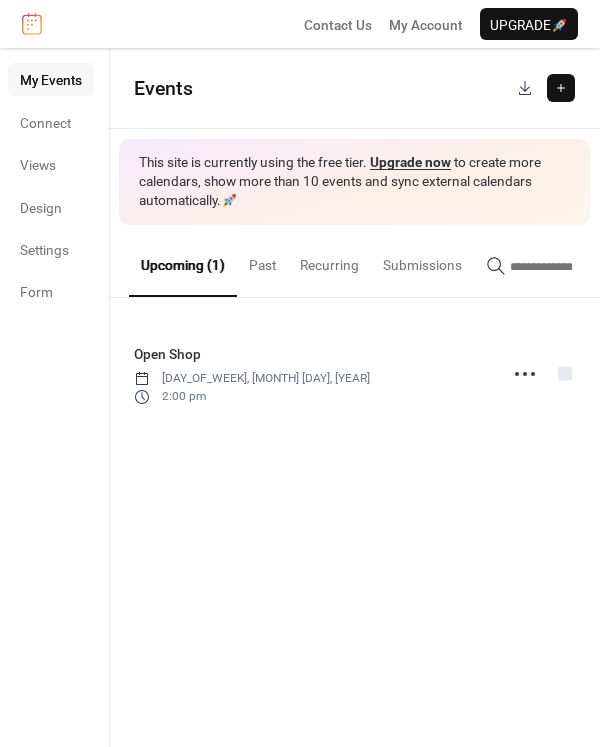 click at bounding box center [561, 88] 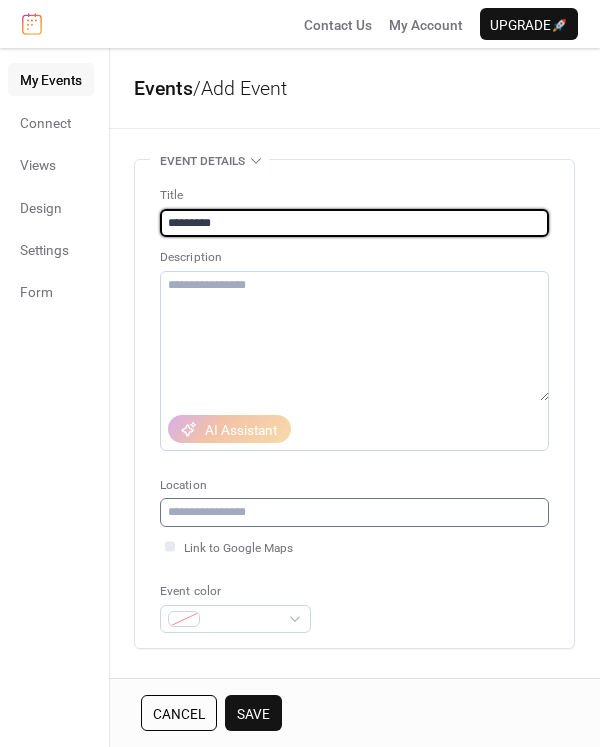 type on "*********" 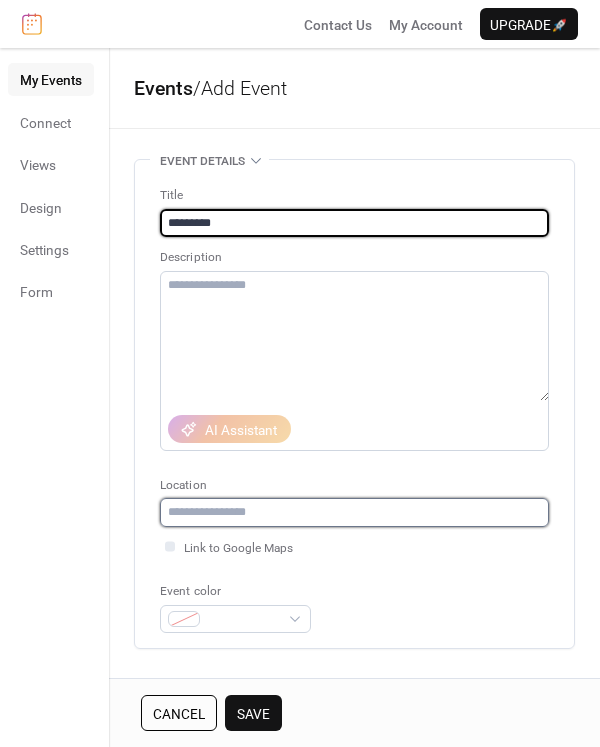 click at bounding box center (354, 512) 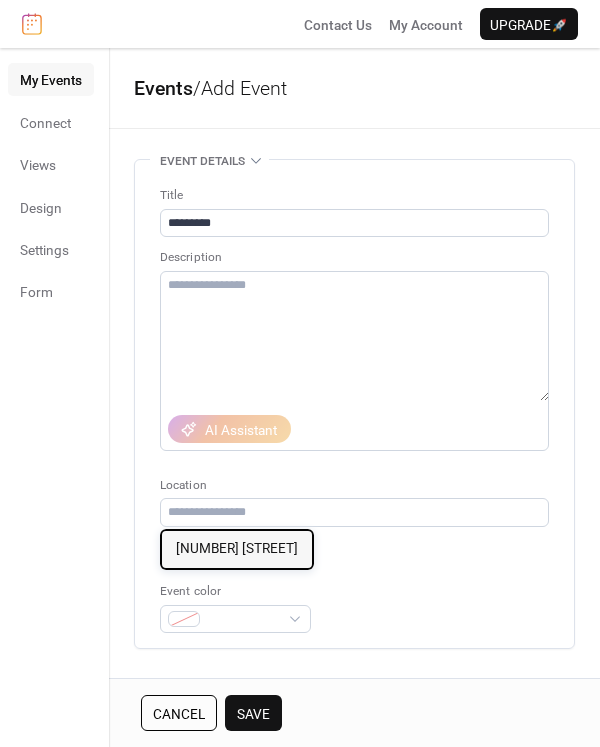 drag, startPoint x: 224, startPoint y: 546, endPoint x: 255, endPoint y: 547, distance: 31.016125 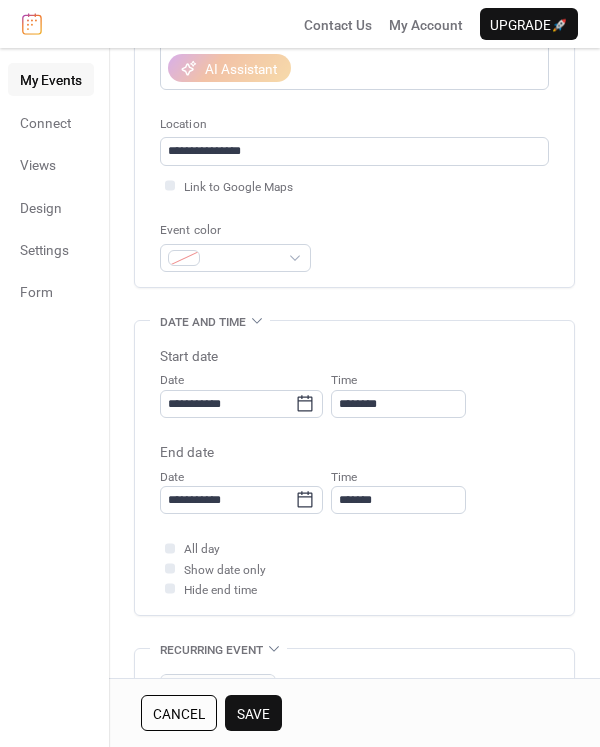 scroll, scrollTop: 367, scrollLeft: 0, axis: vertical 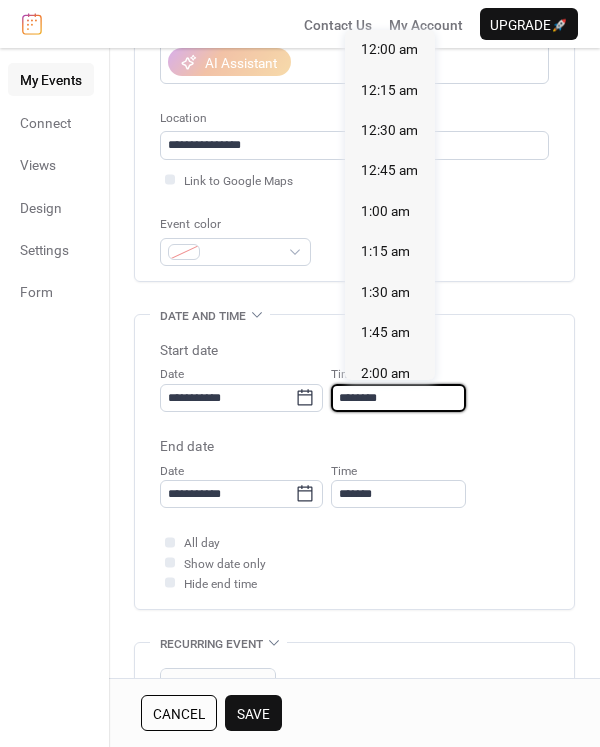 drag, startPoint x: 362, startPoint y: 393, endPoint x: 388, endPoint y: 401, distance: 27.202942 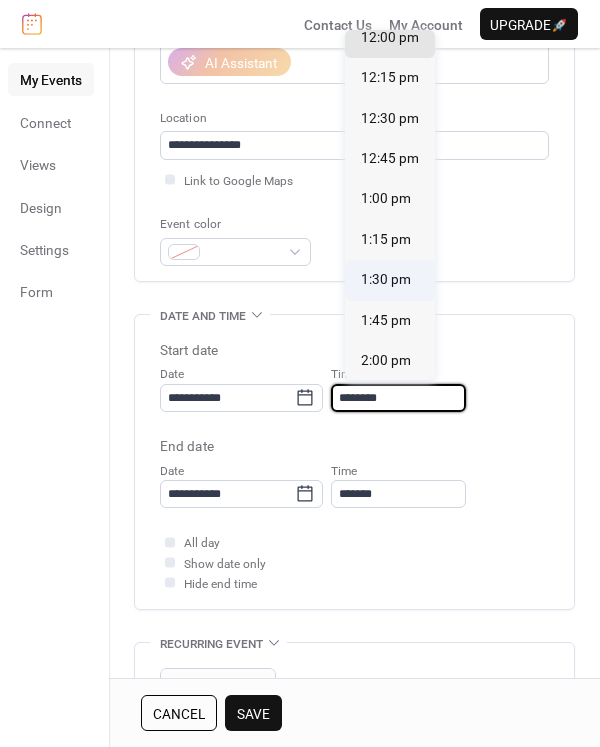 scroll, scrollTop: 1964, scrollLeft: 0, axis: vertical 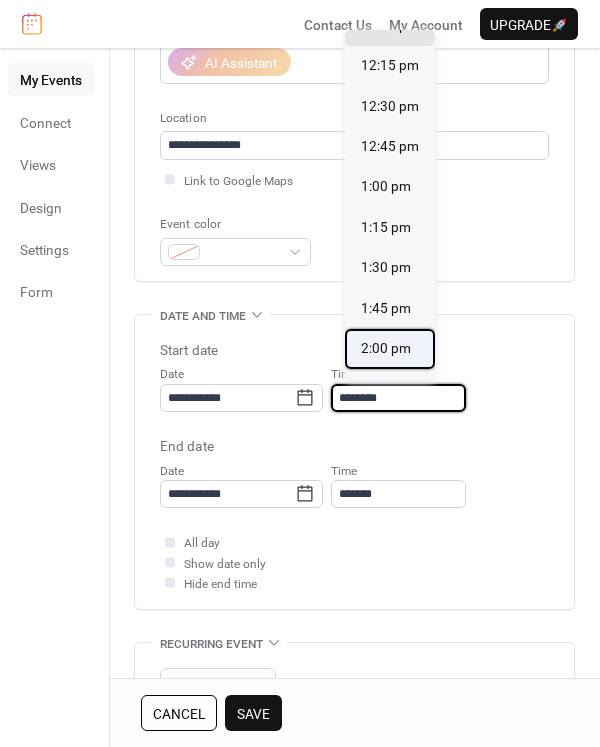 click on "2:00 pm" at bounding box center (386, 348) 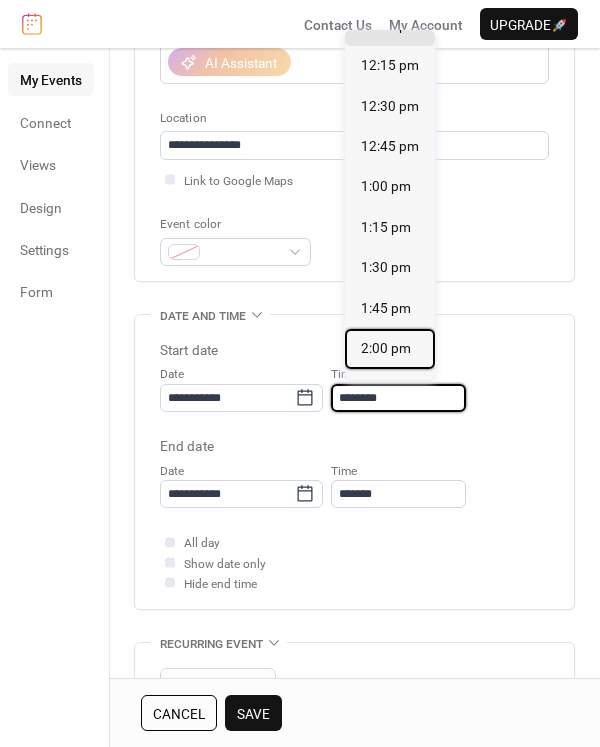 type on "*******" 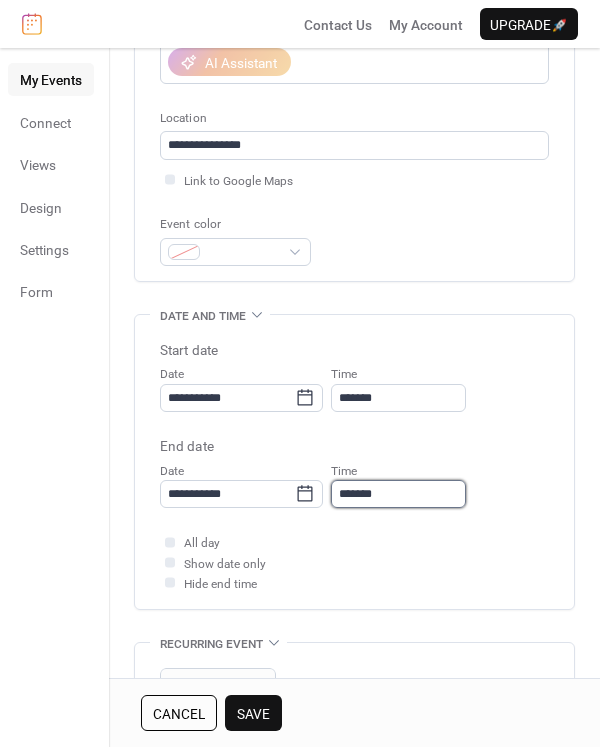 click on "*******" at bounding box center (398, 494) 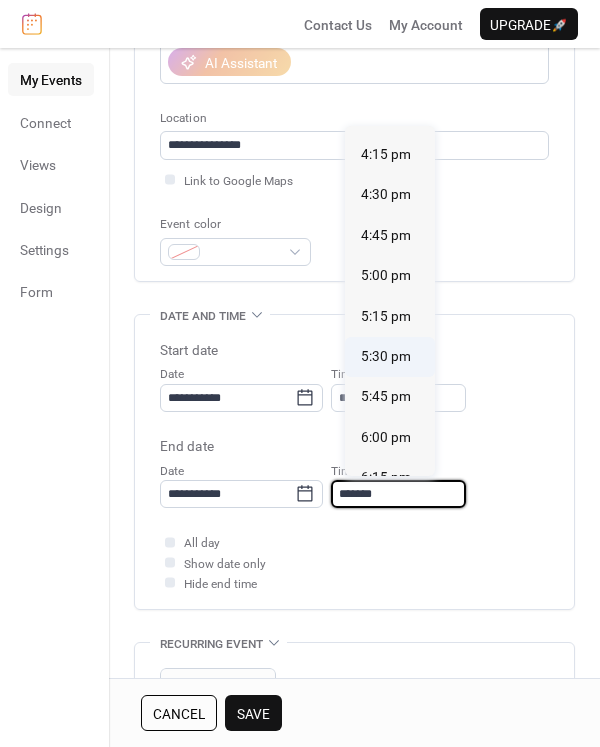 scroll, scrollTop: 319, scrollLeft: 0, axis: vertical 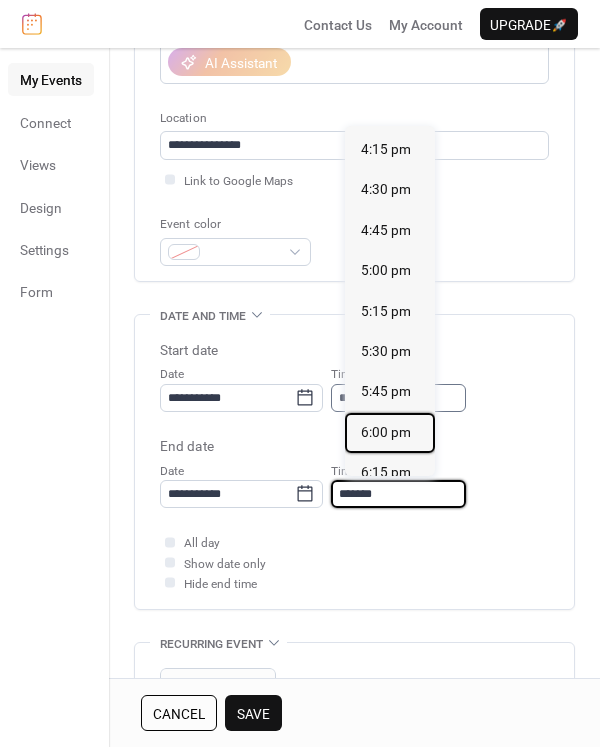 click on "6:00 pm" at bounding box center [386, 432] 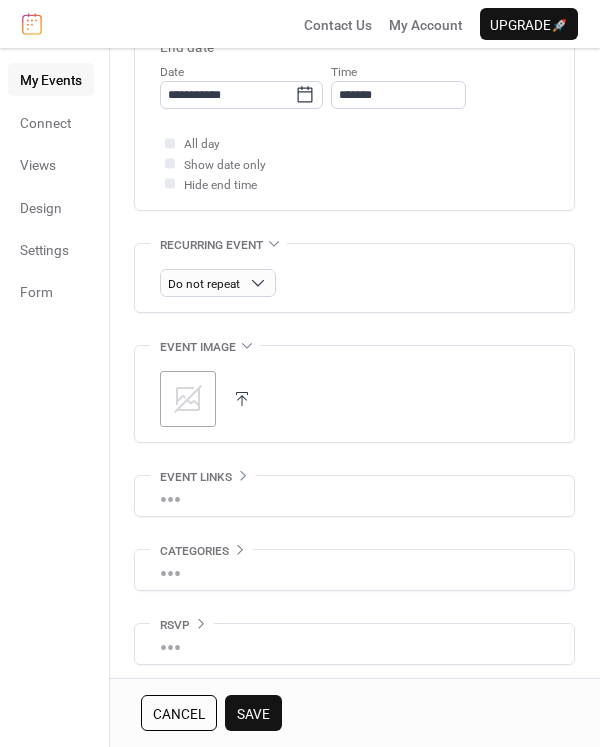 scroll, scrollTop: 765, scrollLeft: 0, axis: vertical 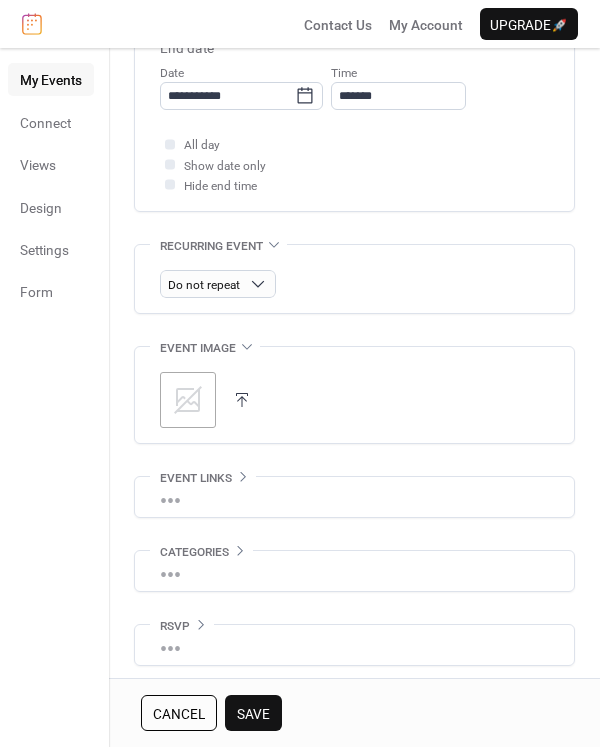 click on "Save" at bounding box center (253, 713) 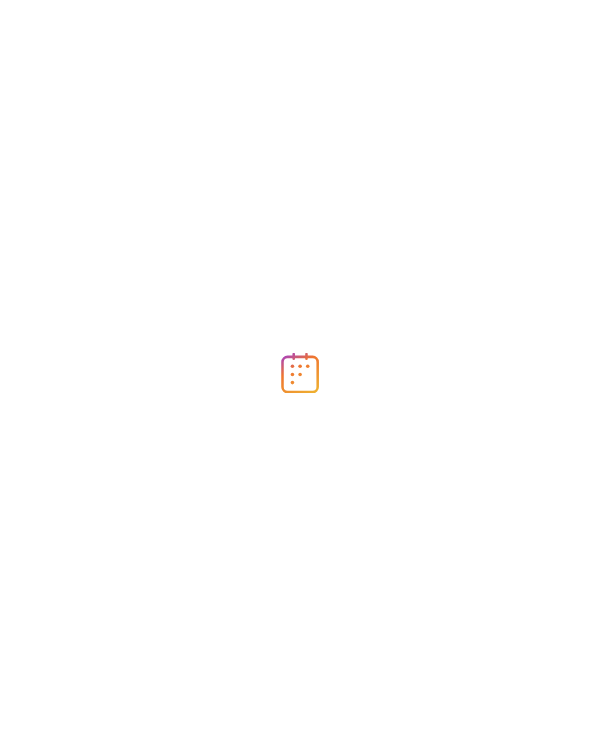 scroll, scrollTop: 0, scrollLeft: 0, axis: both 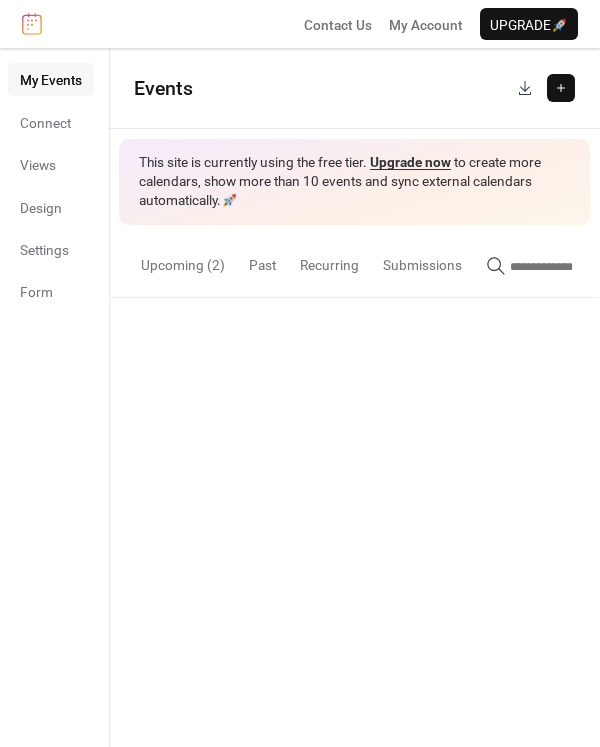 click on "Upcoming (2)" at bounding box center [183, 260] 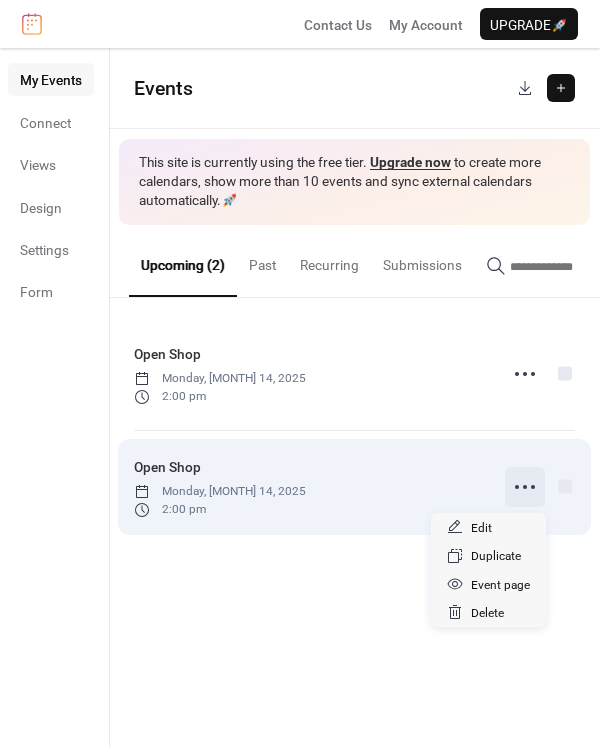 click 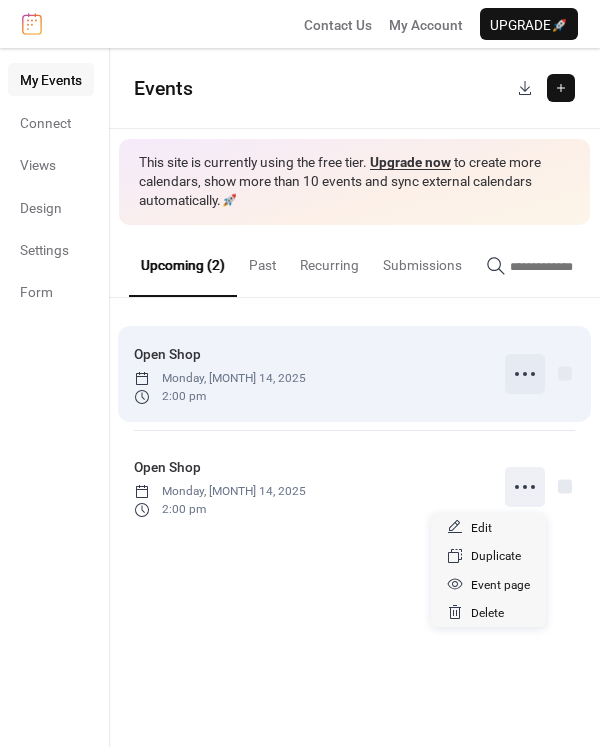 click 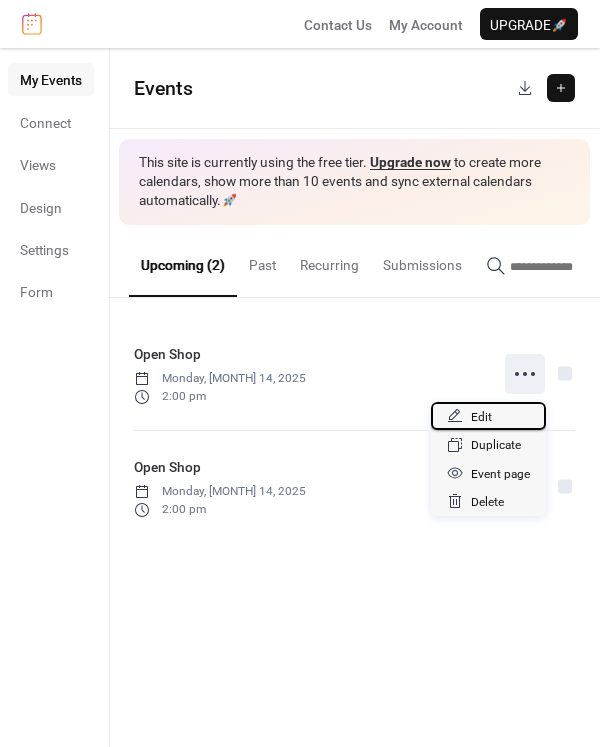 click on "Edit" at bounding box center (488, 416) 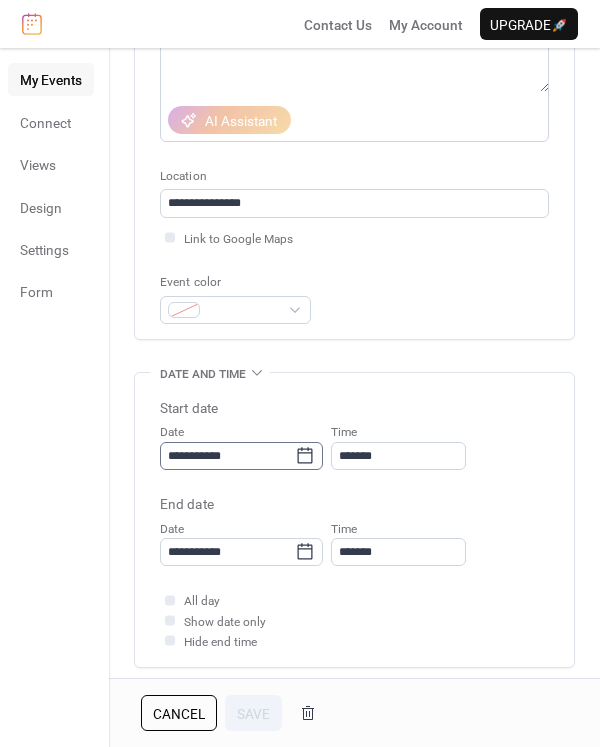 scroll, scrollTop: 311, scrollLeft: 0, axis: vertical 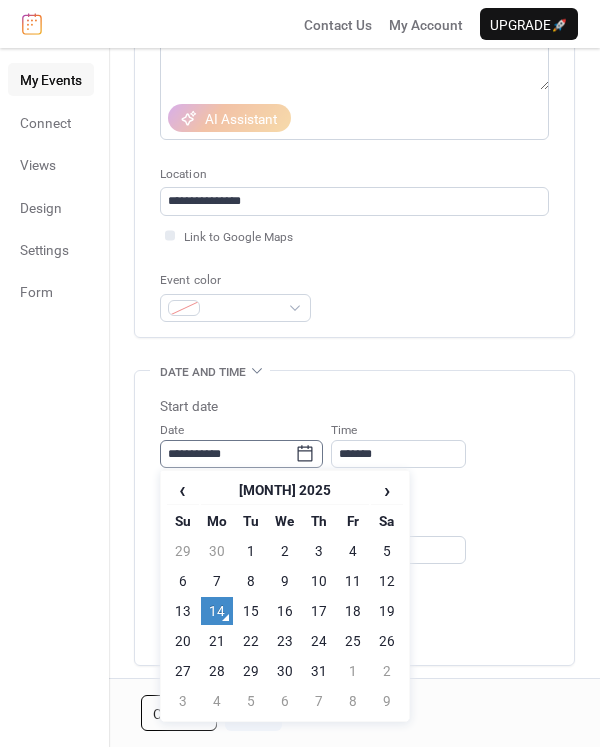 click 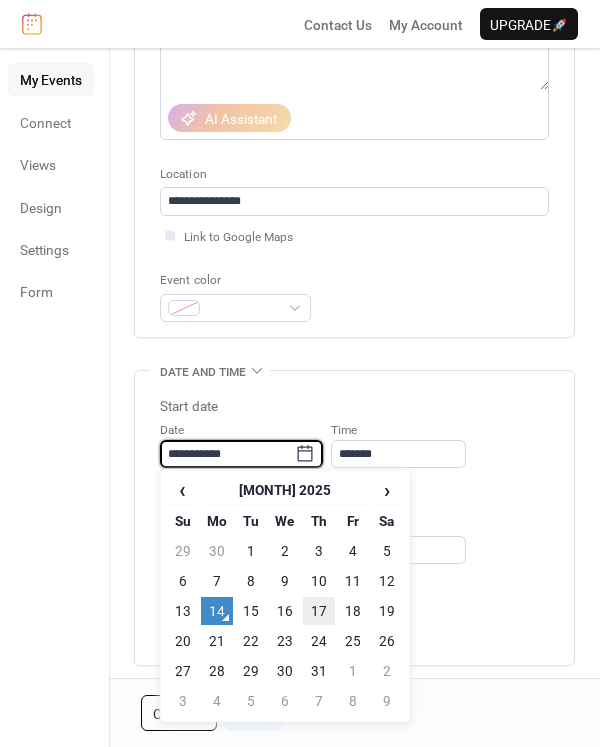 click on "17" at bounding box center (319, 611) 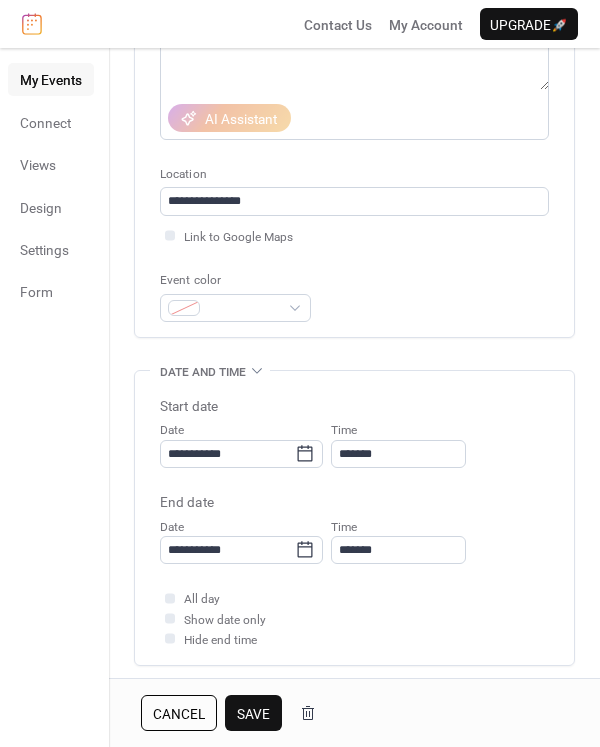 type on "**********" 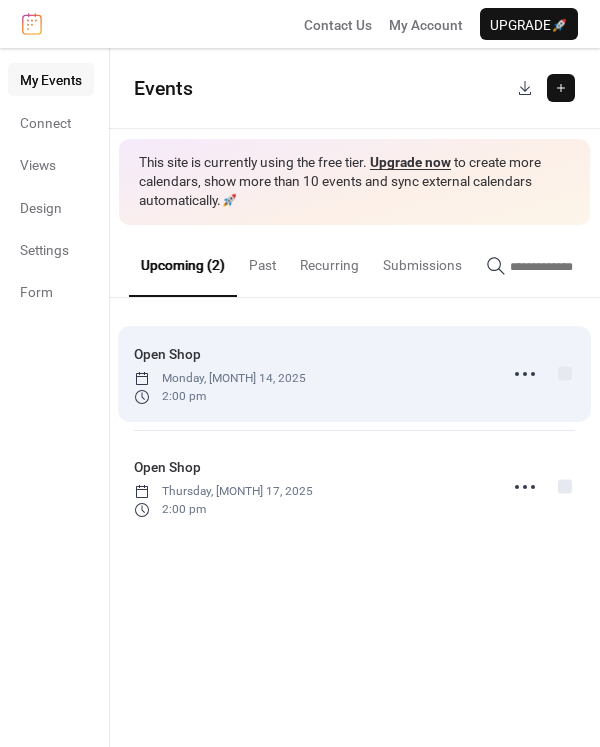 click on "2:00 pm" at bounding box center [220, 397] 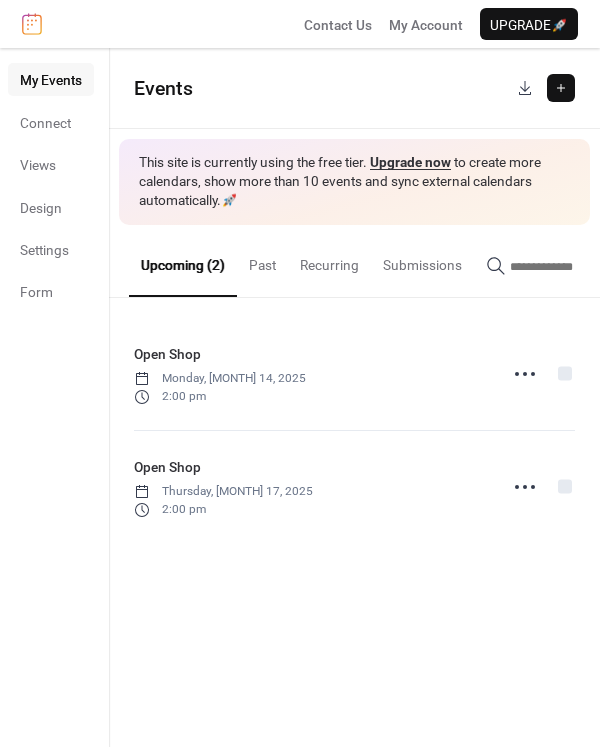 drag, startPoint x: 170, startPoint y: 354, endPoint x: 189, endPoint y: 356, distance: 19.104973 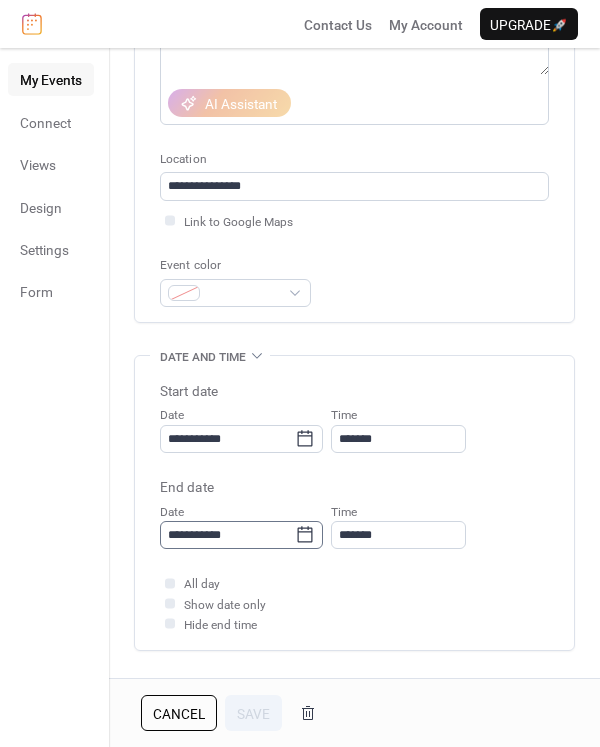 scroll, scrollTop: 341, scrollLeft: 0, axis: vertical 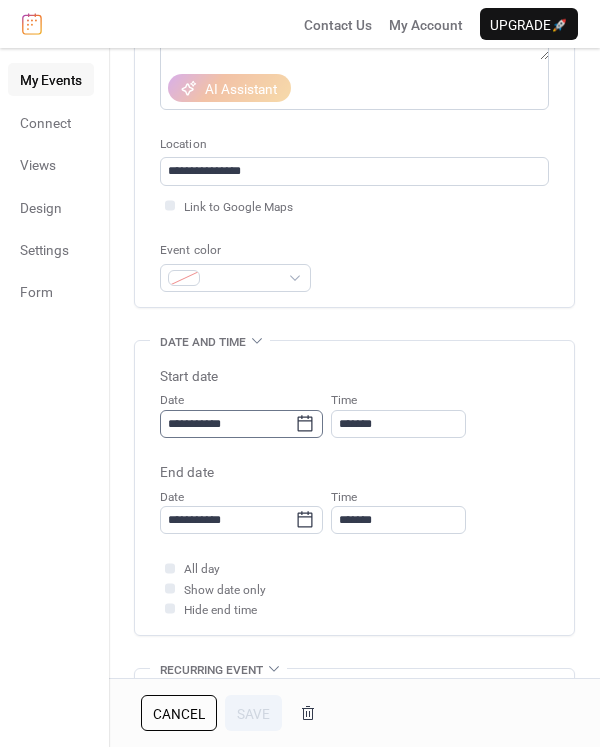 click 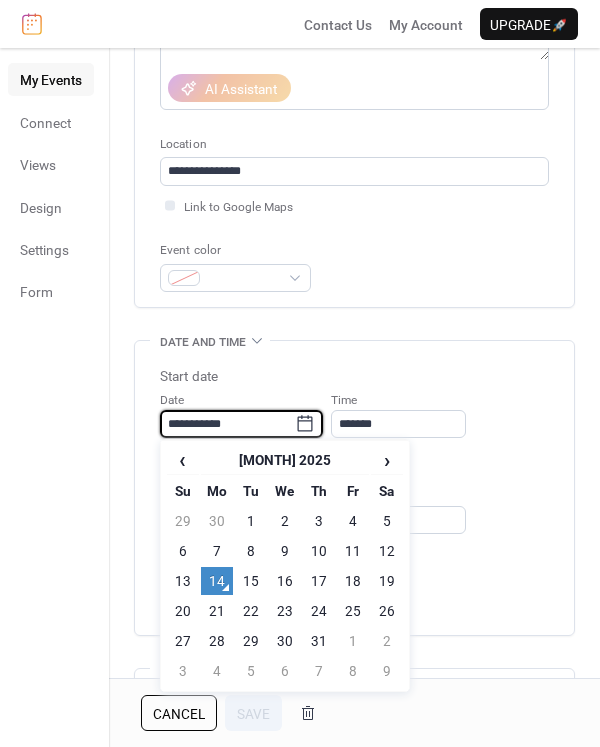 click on "18" at bounding box center (353, 581) 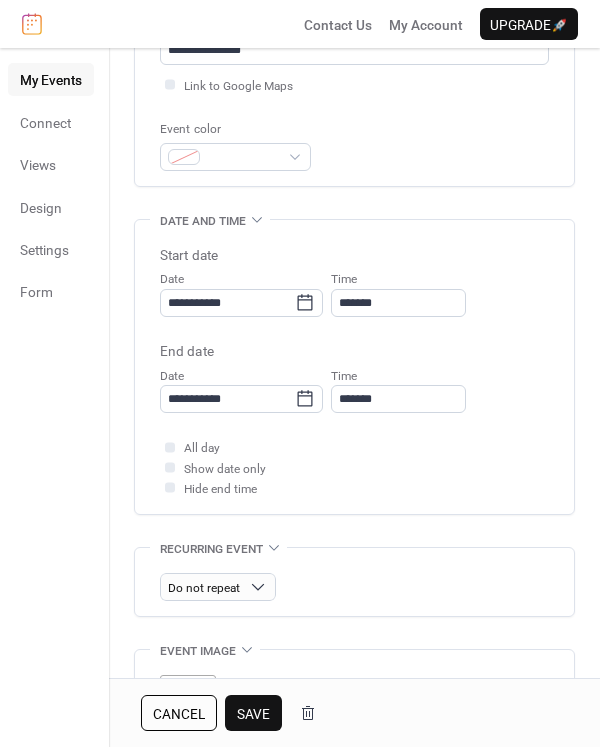 scroll, scrollTop: 466, scrollLeft: 0, axis: vertical 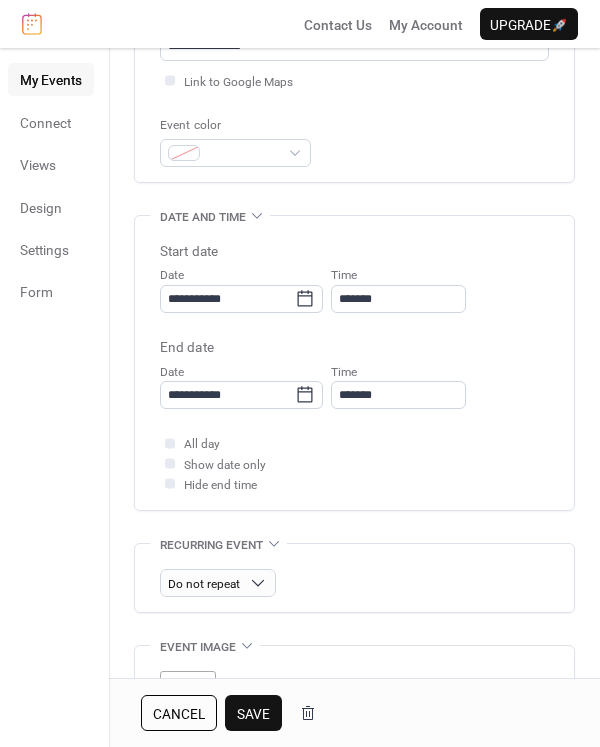 click on "Save" at bounding box center [253, 714] 